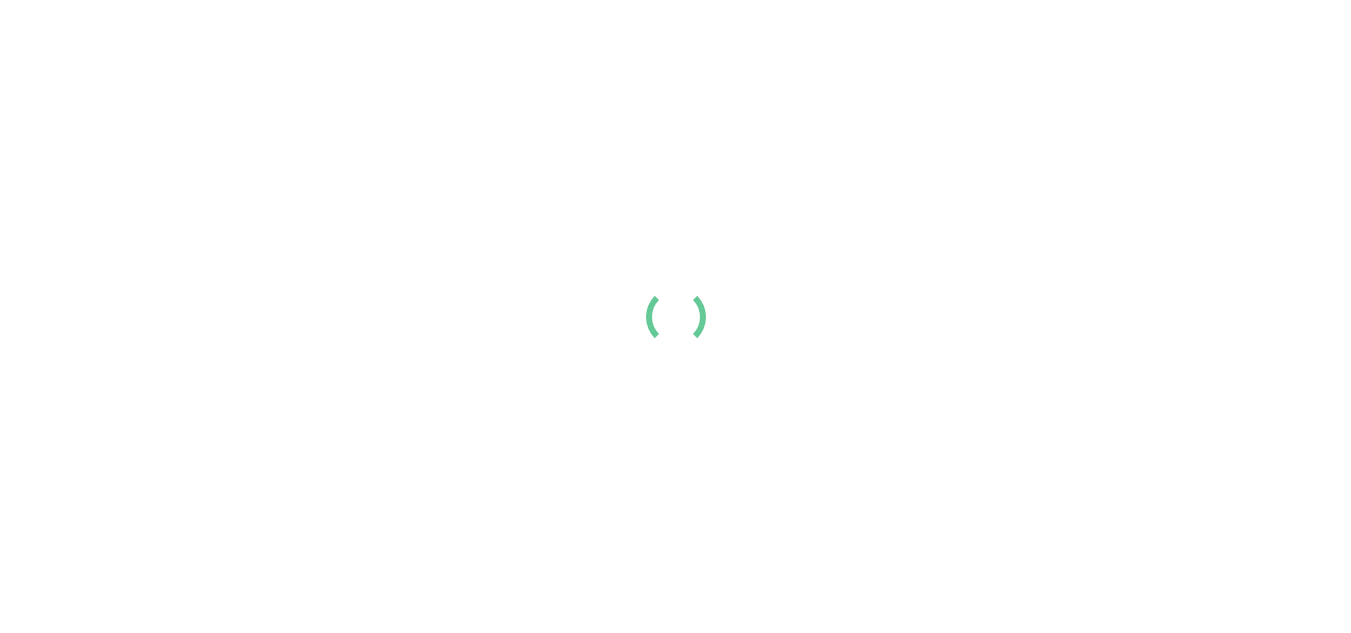 scroll, scrollTop: 0, scrollLeft: 0, axis: both 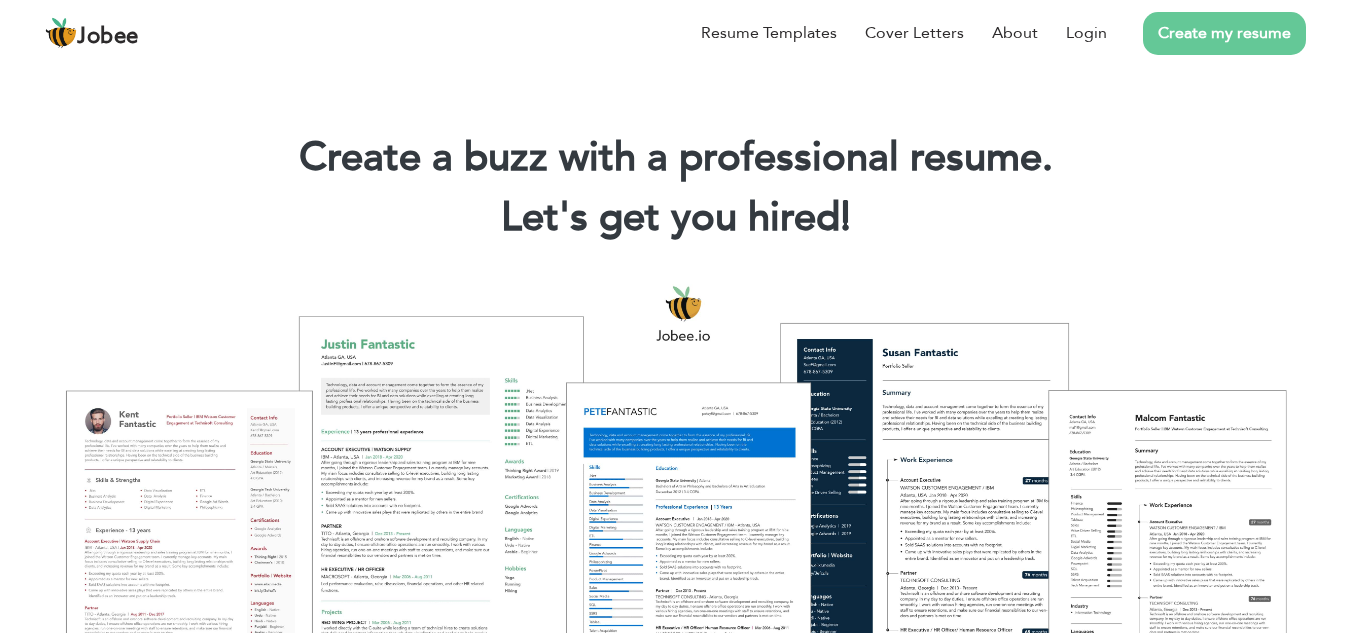 click on "Create my resume" at bounding box center (1224, 33) 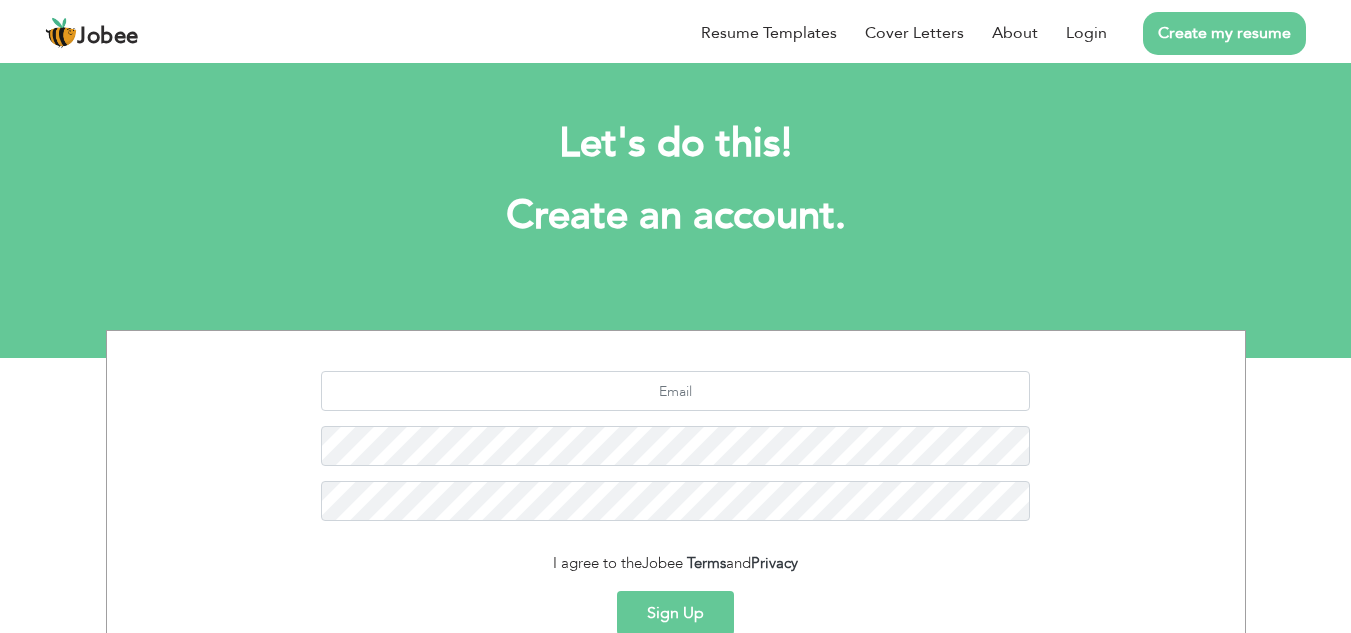 scroll, scrollTop: 0, scrollLeft: 0, axis: both 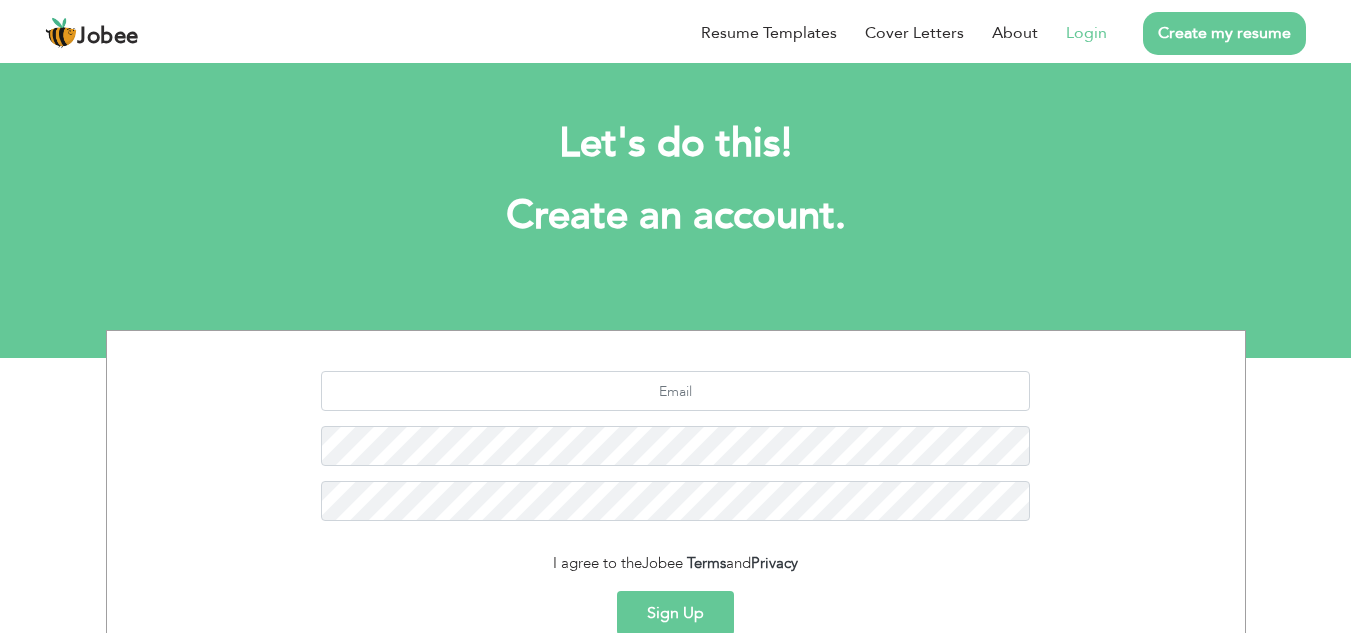click on "Login" at bounding box center (1086, 33) 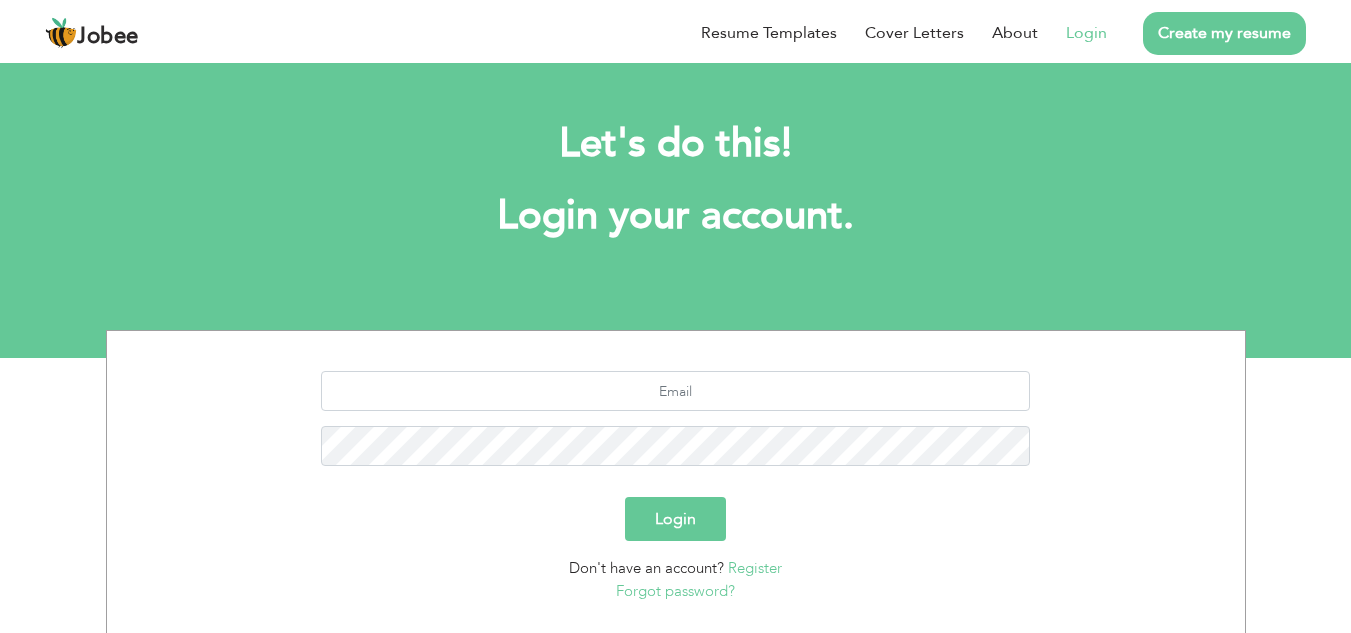 scroll, scrollTop: 0, scrollLeft: 0, axis: both 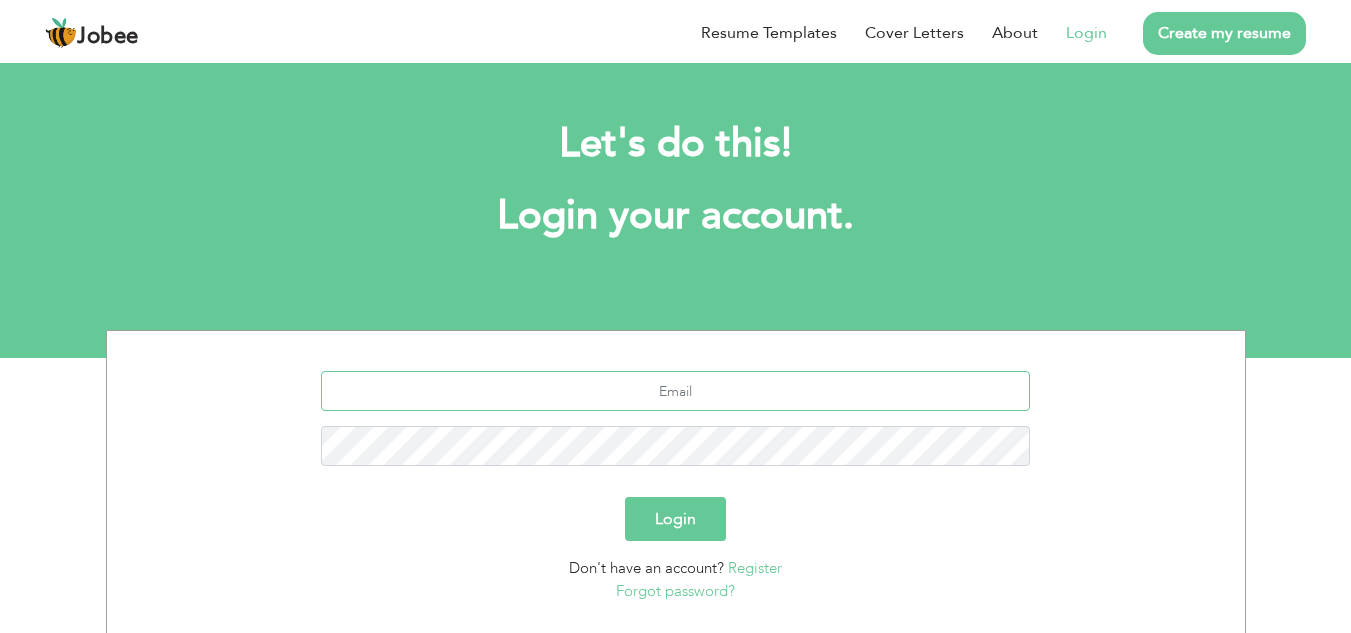 click at bounding box center [675, 391] 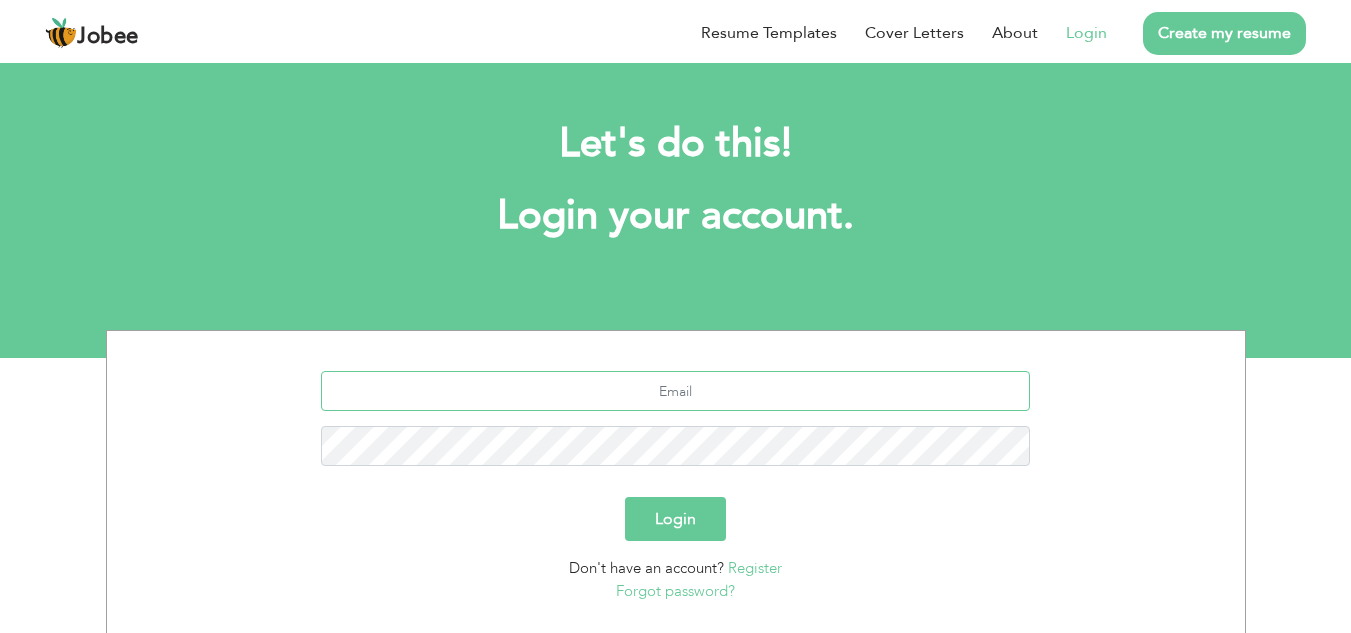 type on "[EMAIL_ADDRESS][DOMAIN_NAME]" 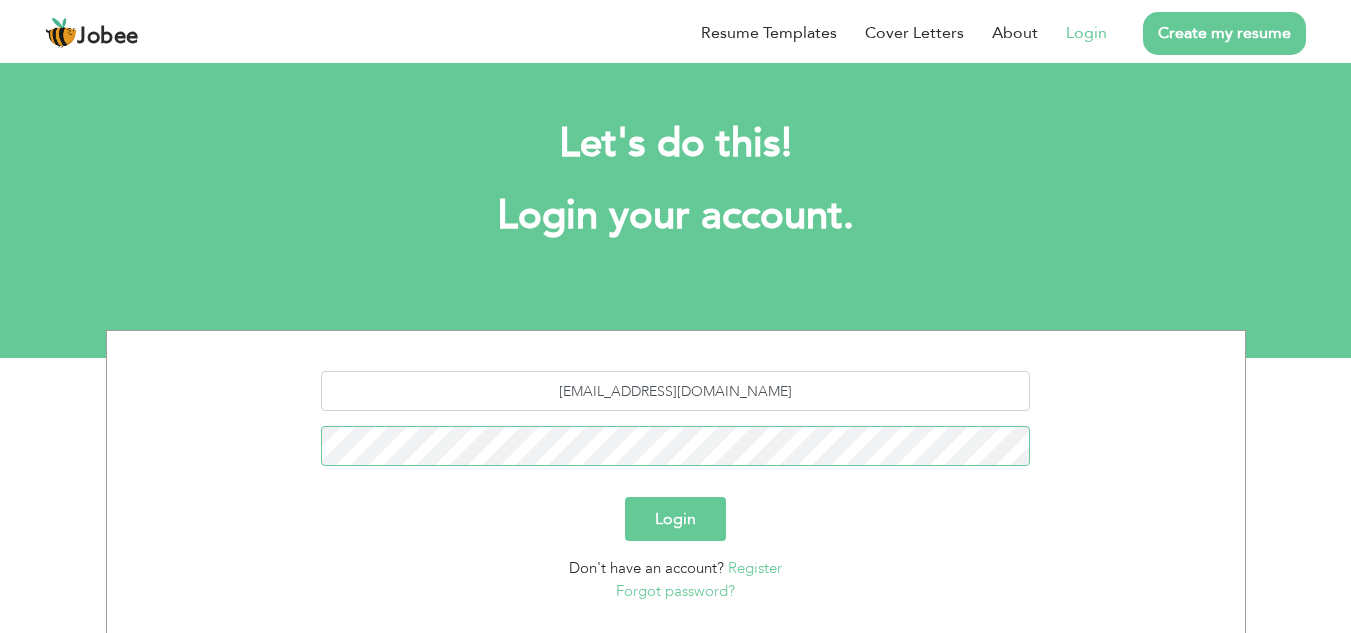 click on "Login" at bounding box center (675, 519) 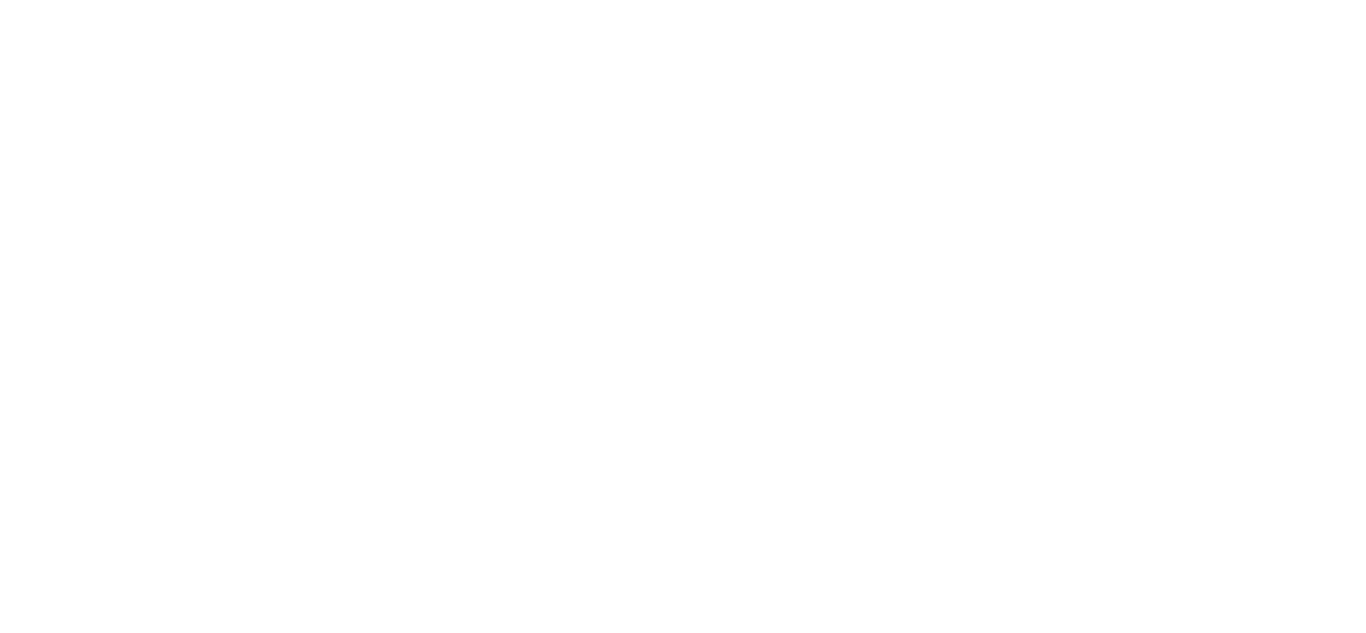 scroll, scrollTop: 0, scrollLeft: 0, axis: both 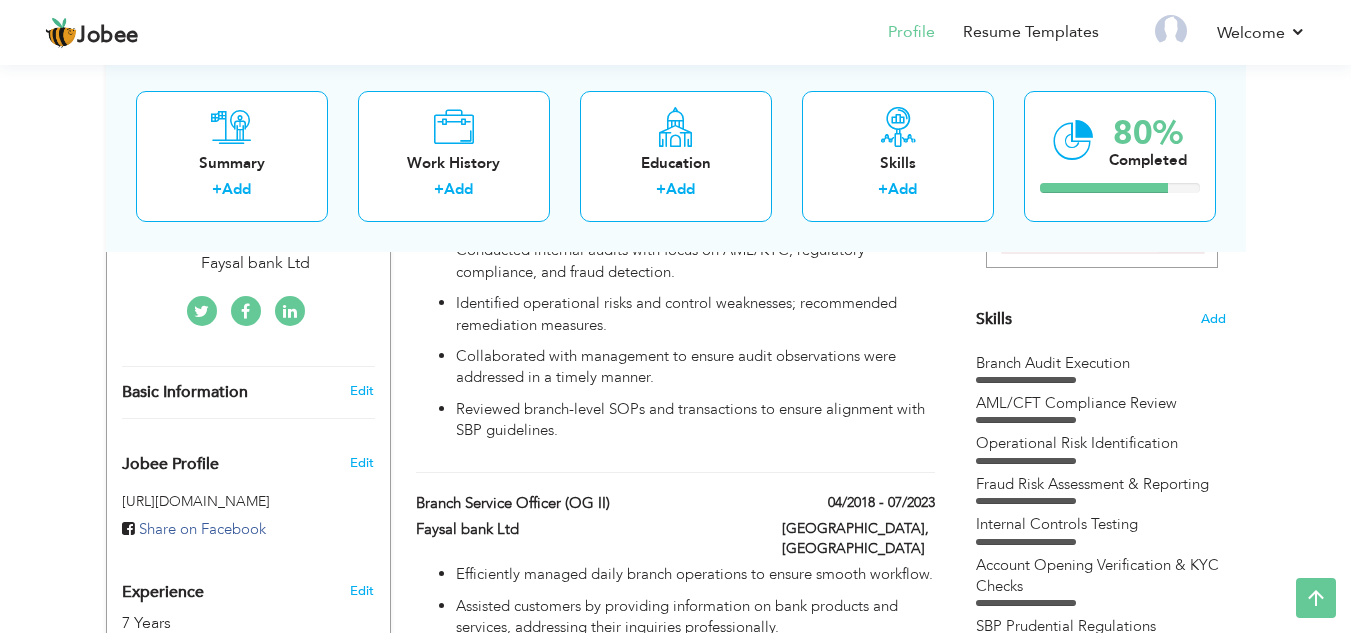 click on "Branch Audit Execution" at bounding box center (1101, 363) 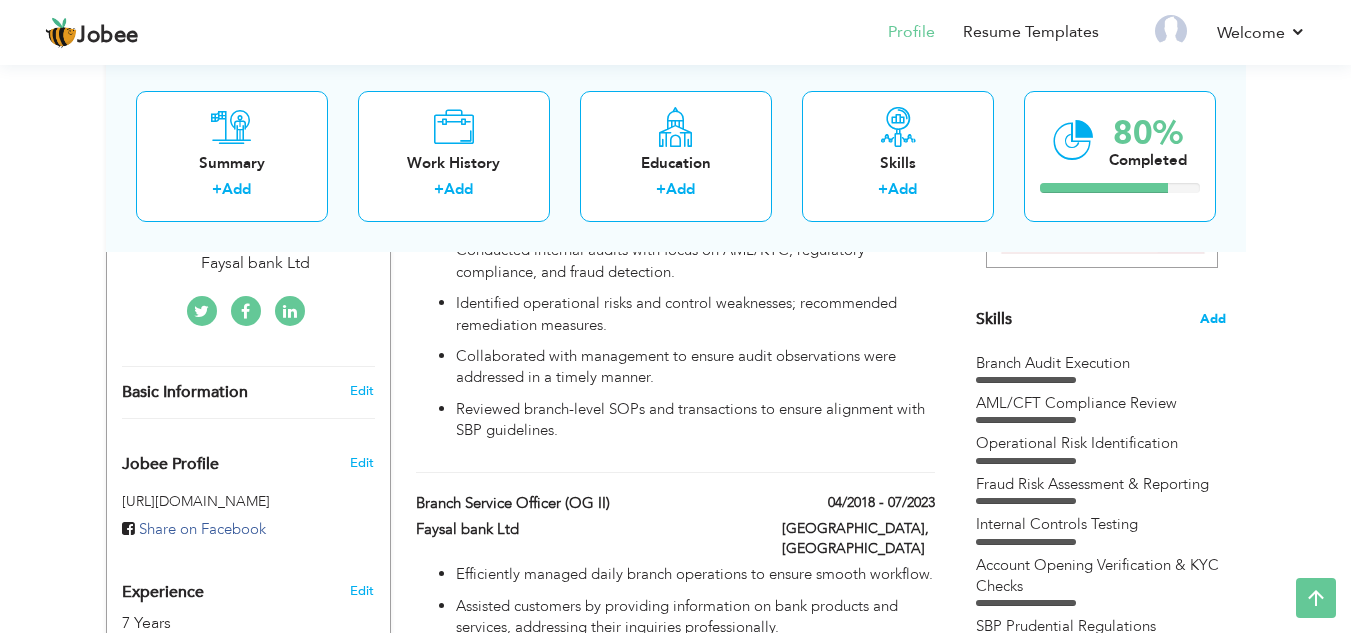 click on "Add" at bounding box center (1213, 319) 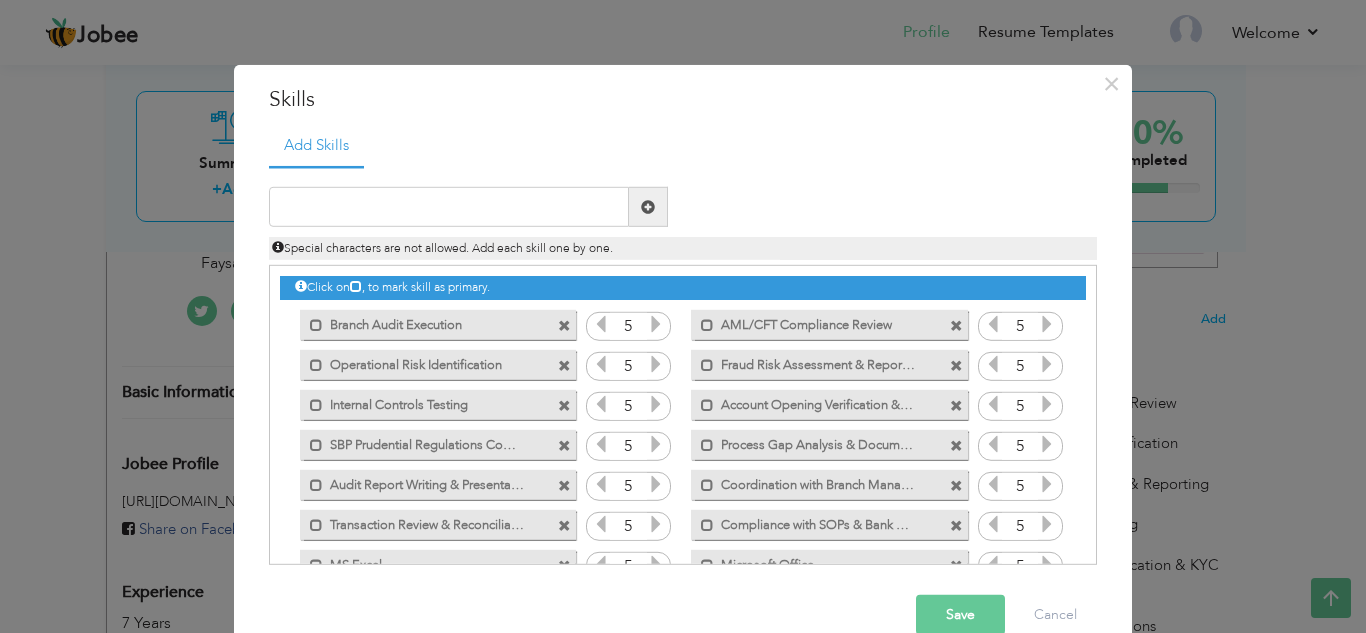 scroll, scrollTop: 45, scrollLeft: 0, axis: vertical 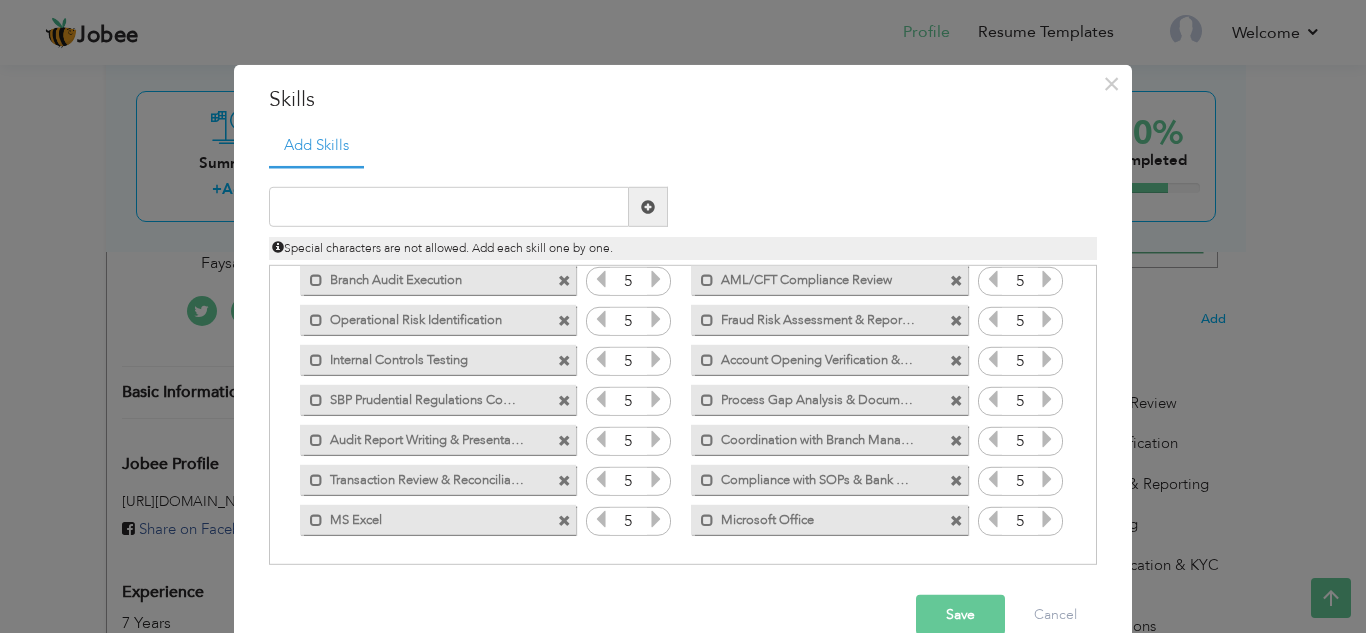 click at bounding box center [956, 400] 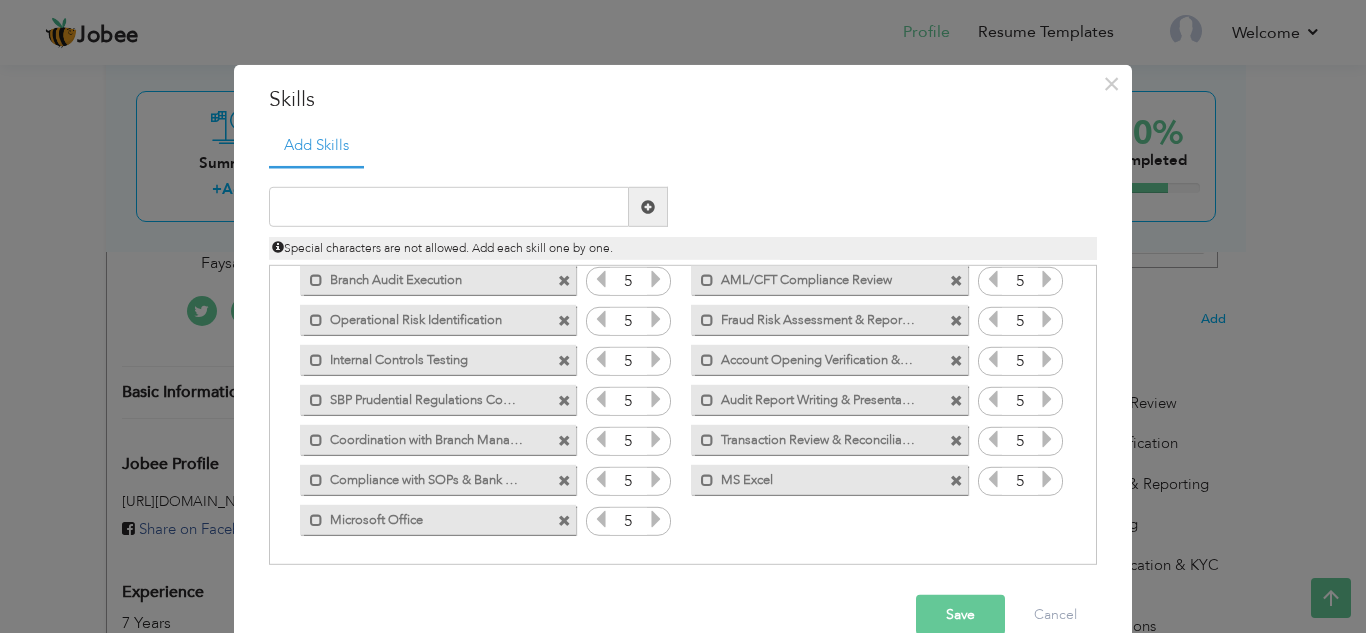 click at bounding box center [564, 400] 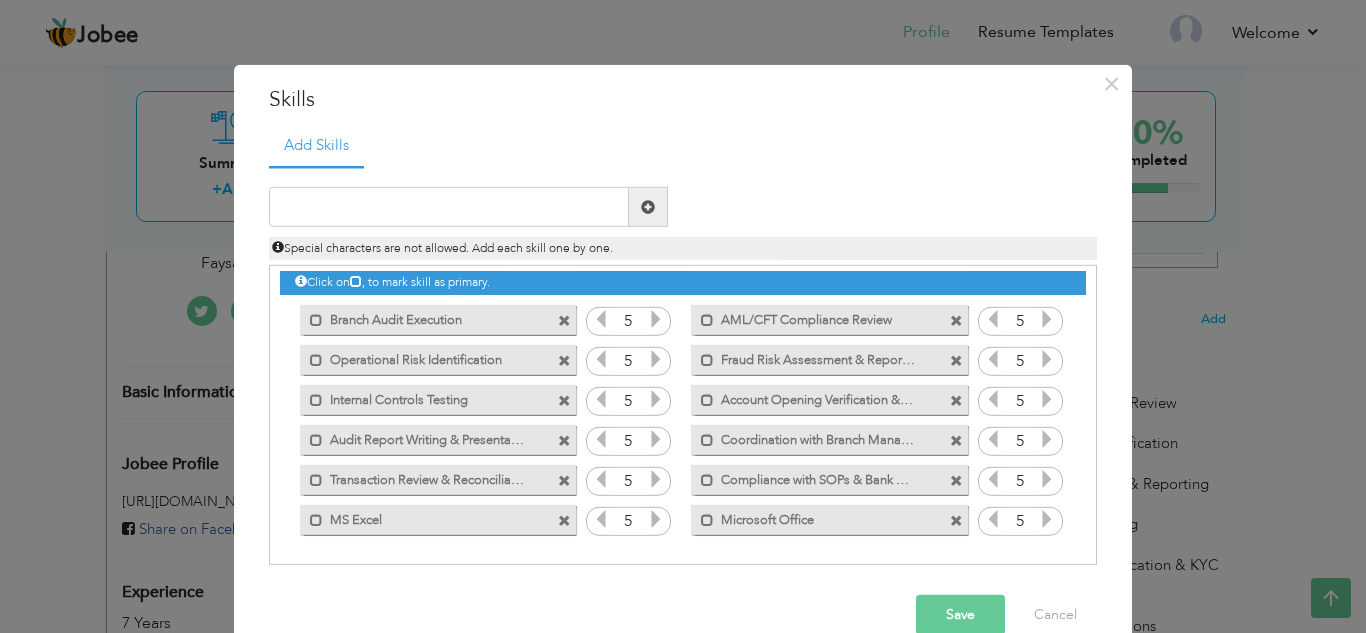 scroll, scrollTop: 5, scrollLeft: 0, axis: vertical 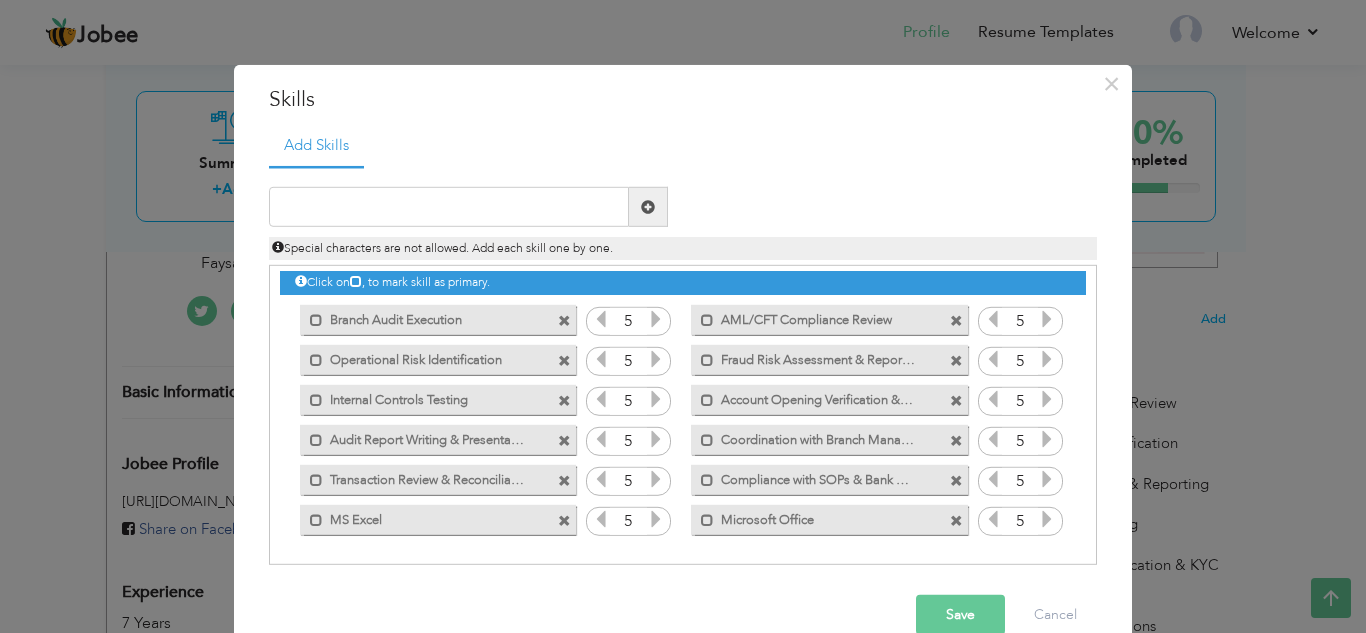 click on "Save" at bounding box center [960, 615] 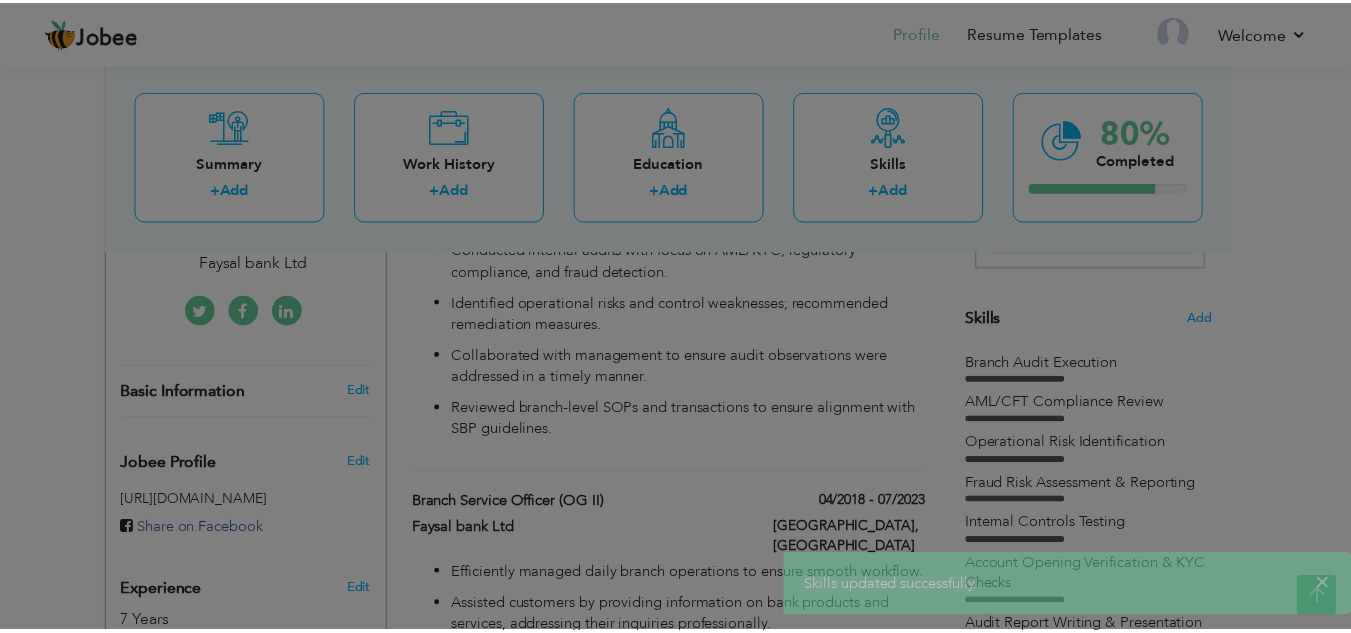 scroll, scrollTop: 0, scrollLeft: 0, axis: both 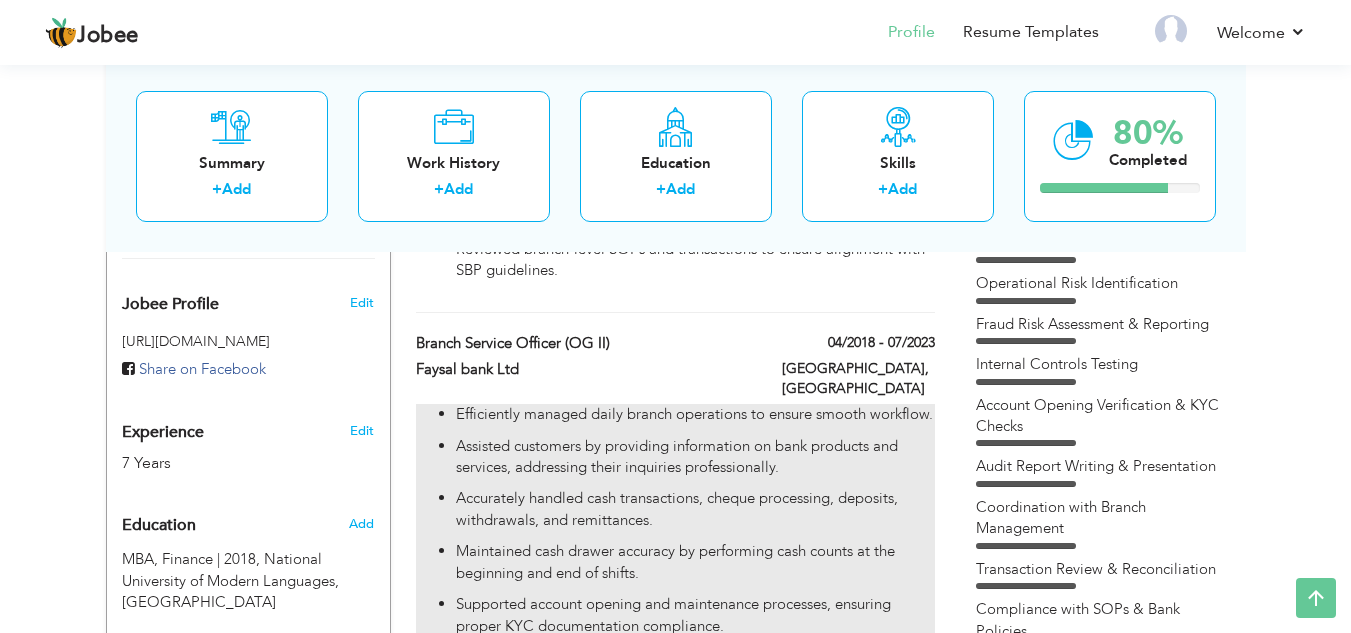 click on "Efficiently managed daily branch operations to ensure smooth workflow." at bounding box center (695, 414) 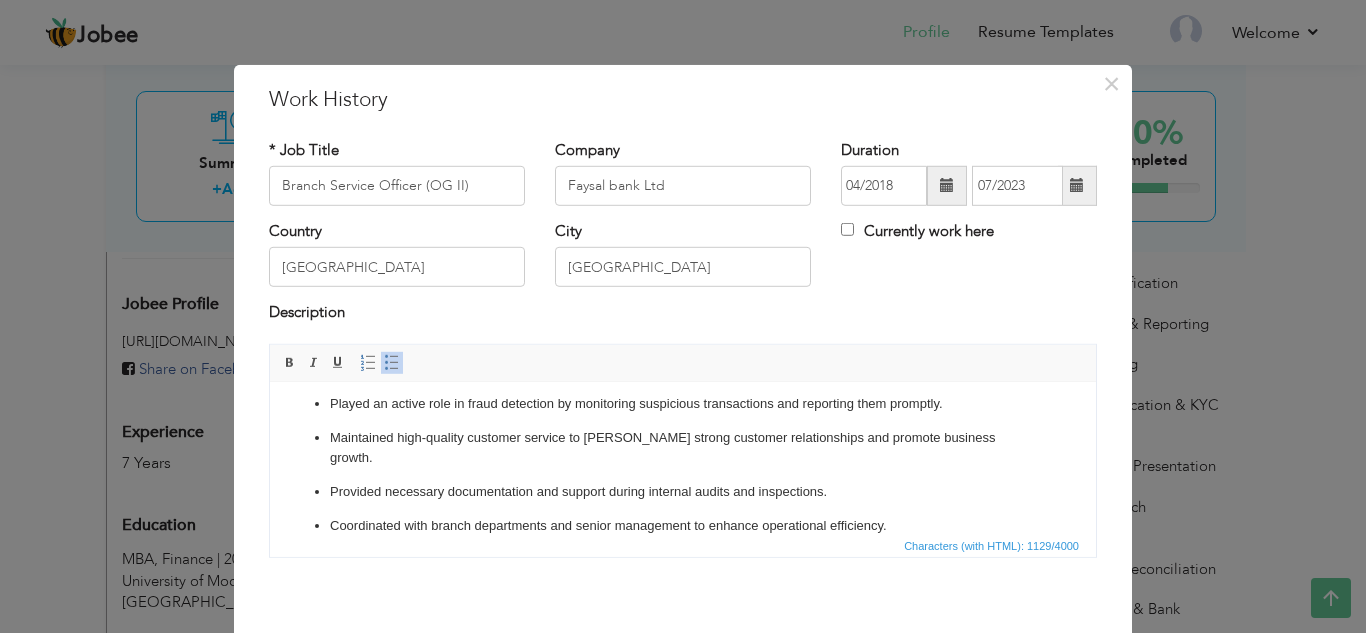 scroll, scrollTop: 215, scrollLeft: 0, axis: vertical 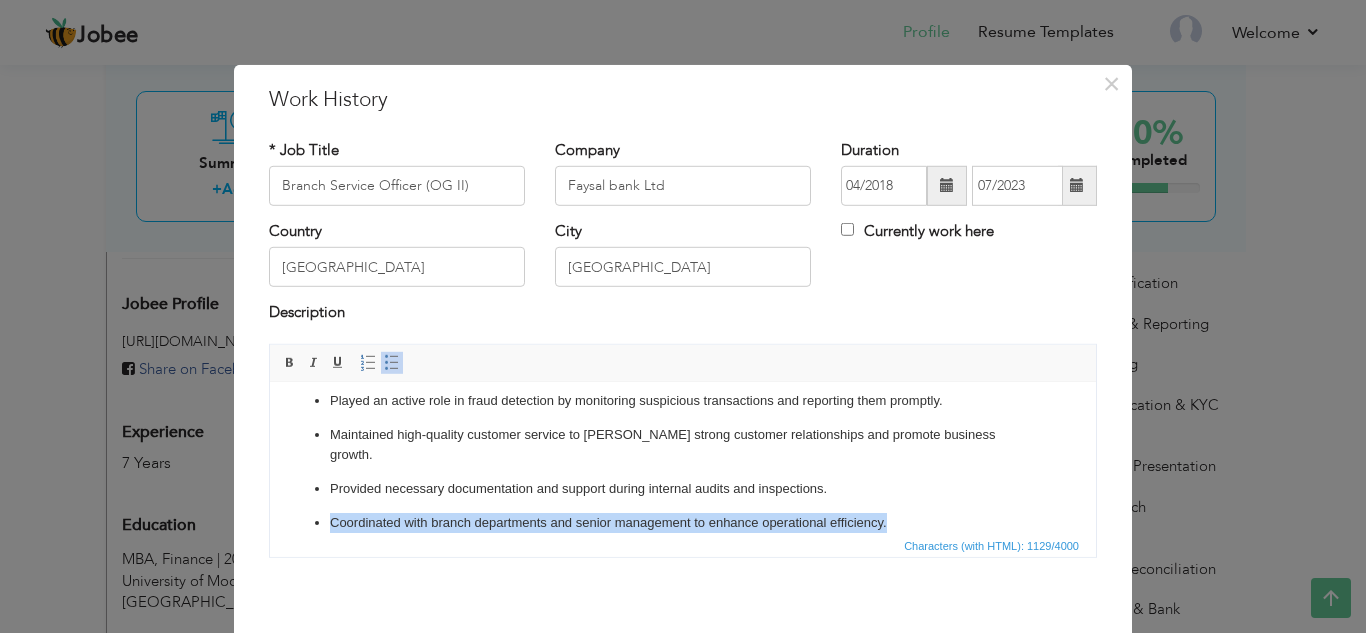 drag, startPoint x: 309, startPoint y: 499, endPoint x: 904, endPoint y: 524, distance: 595.52496 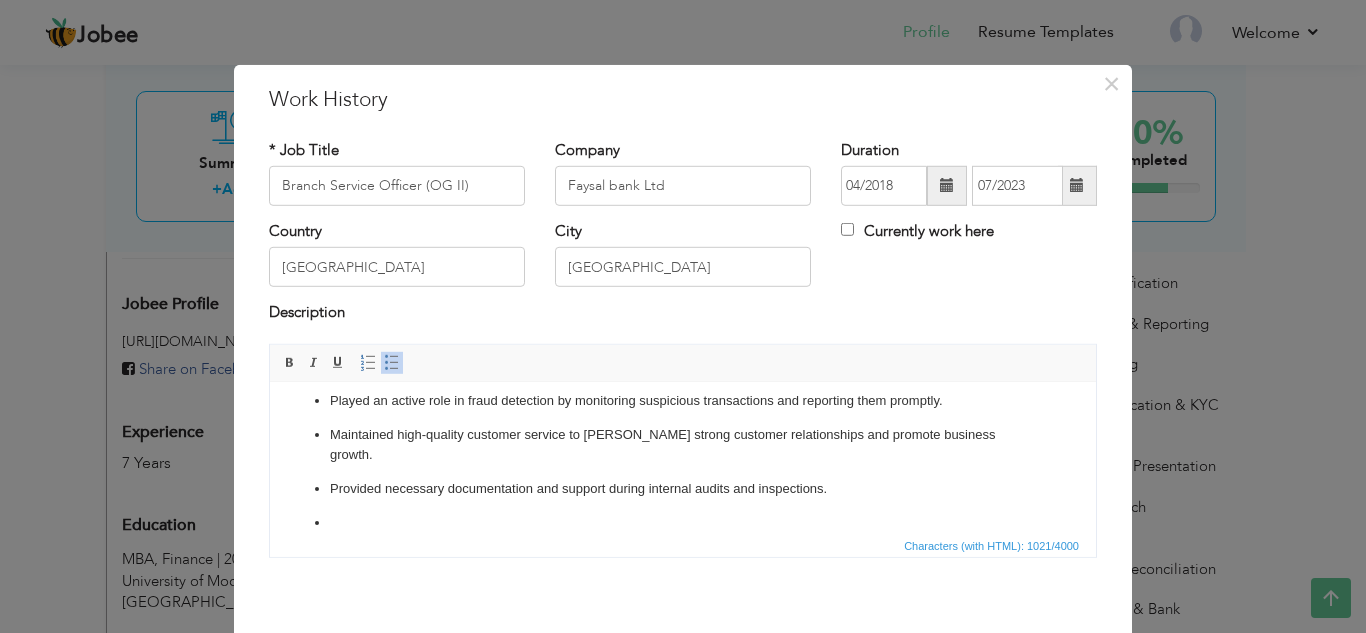 scroll, scrollTop: 181, scrollLeft: 0, axis: vertical 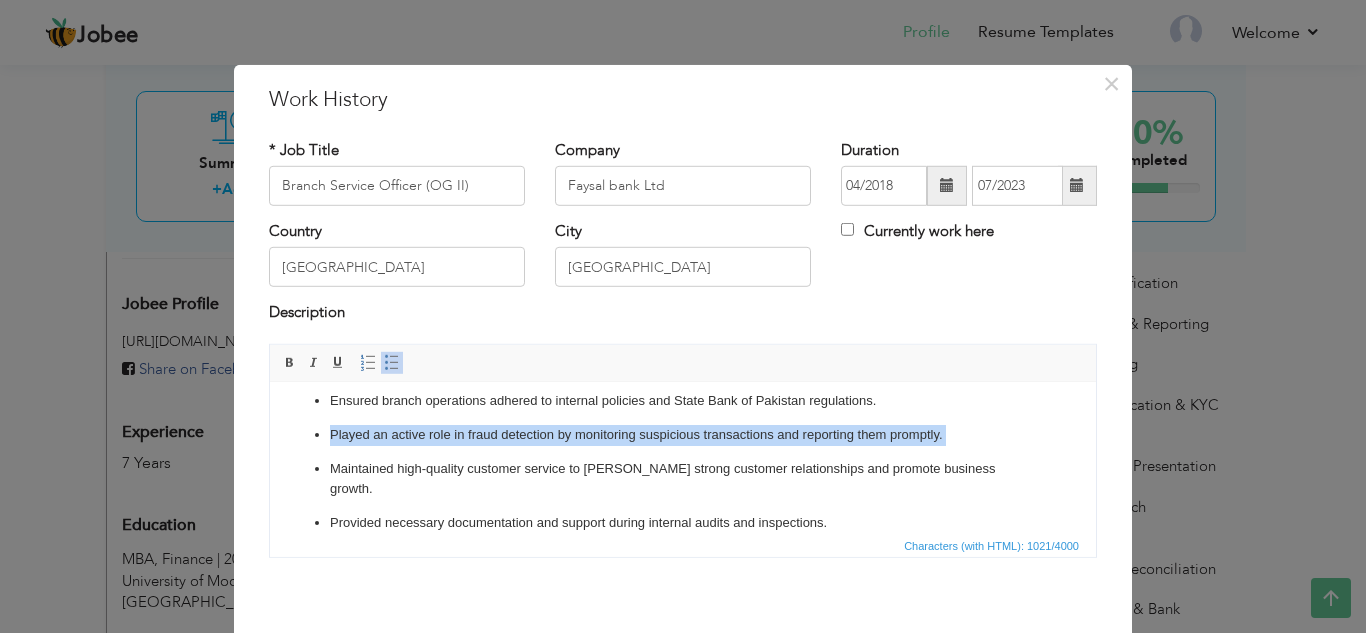 drag, startPoint x: 323, startPoint y: 436, endPoint x: 818, endPoint y: 445, distance: 495.08182 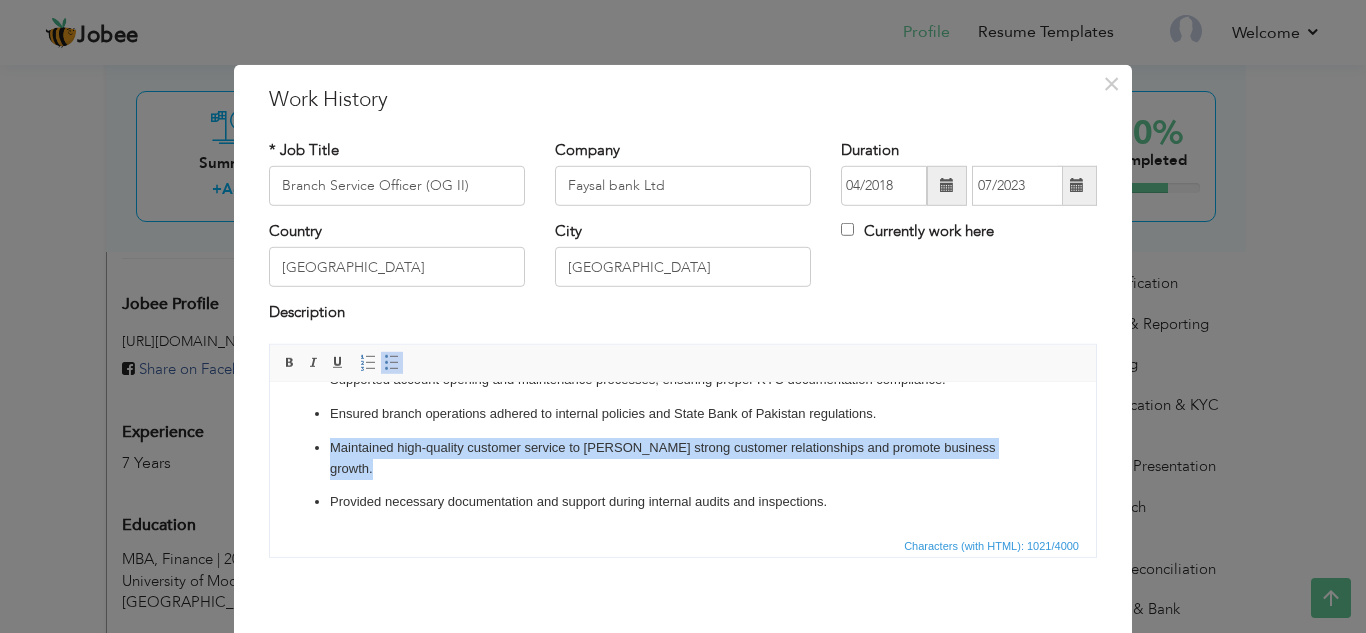 scroll, scrollTop: 147, scrollLeft: 0, axis: vertical 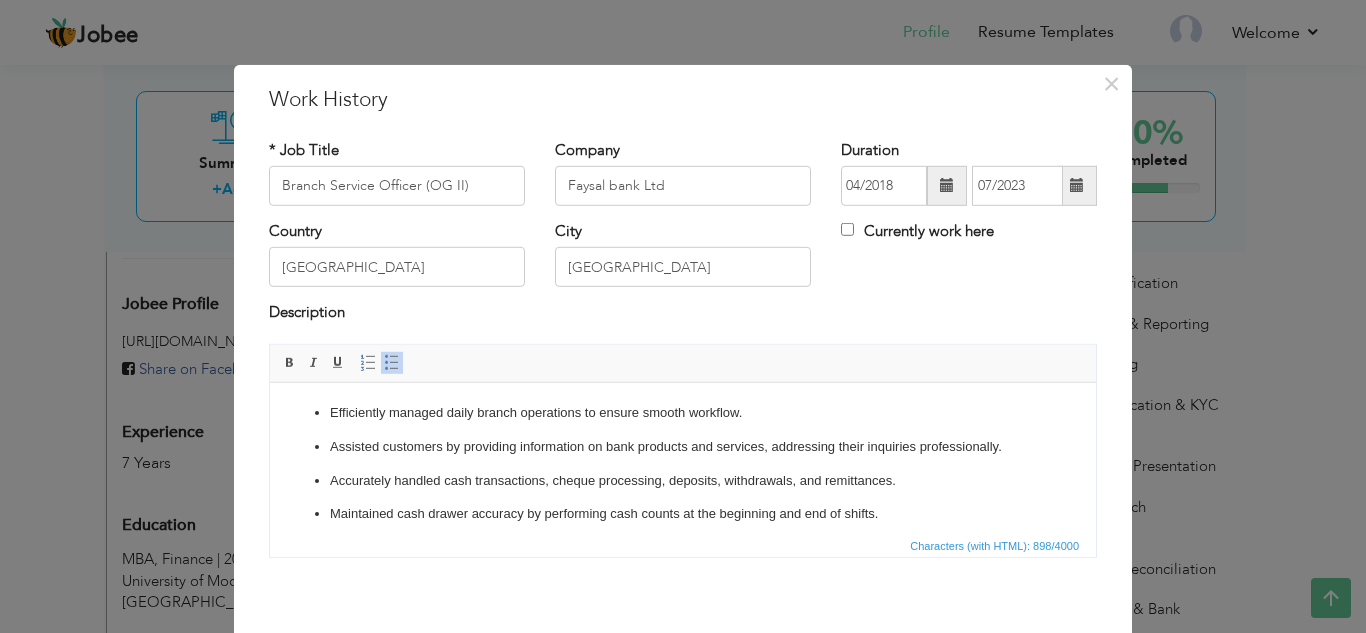 drag, startPoint x: 1090, startPoint y: 495, endPoint x: 1378, endPoint y: 783, distance: 407.29352 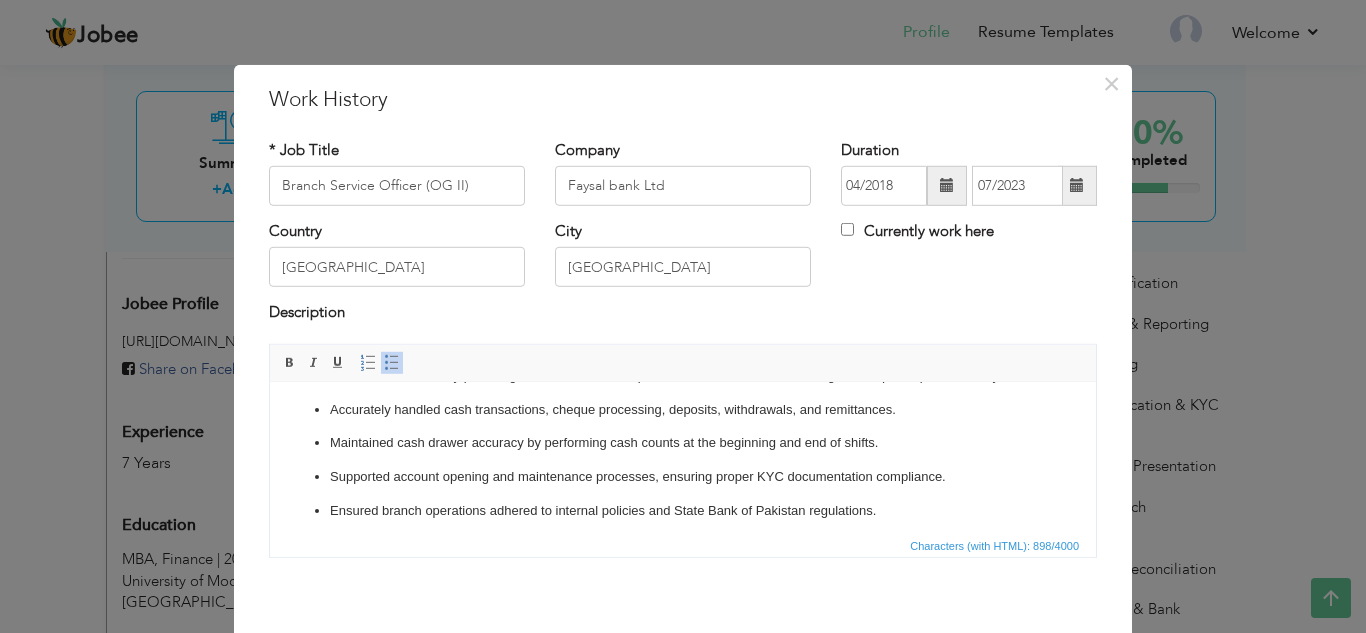 scroll, scrollTop: 74, scrollLeft: 0, axis: vertical 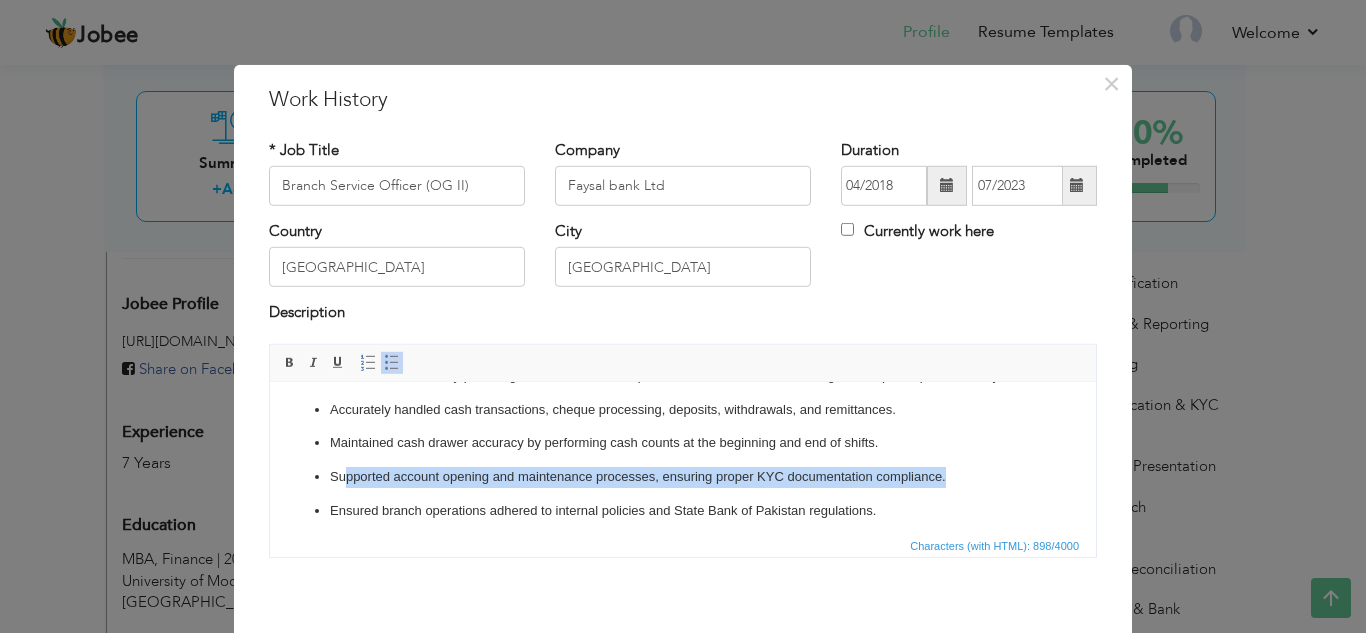 drag, startPoint x: 348, startPoint y: 472, endPoint x: 1030, endPoint y: 475, distance: 682.0066 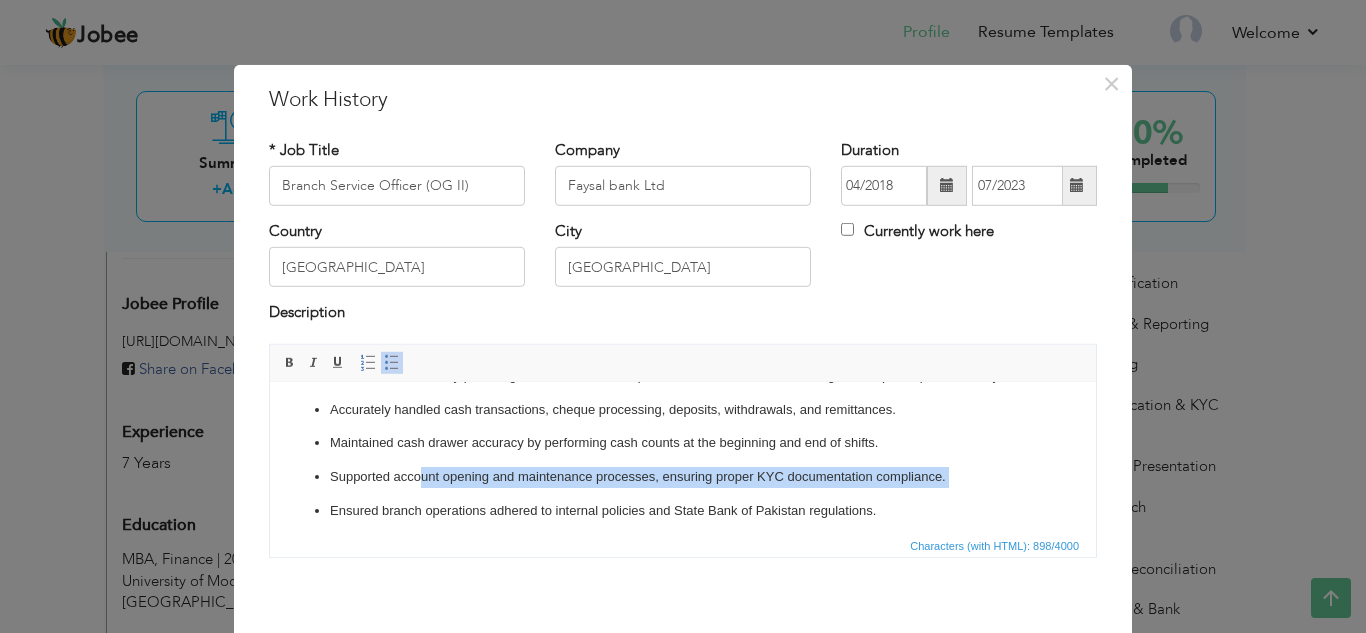 drag, startPoint x: 419, startPoint y: 480, endPoint x: 815, endPoint y: 487, distance: 396.06186 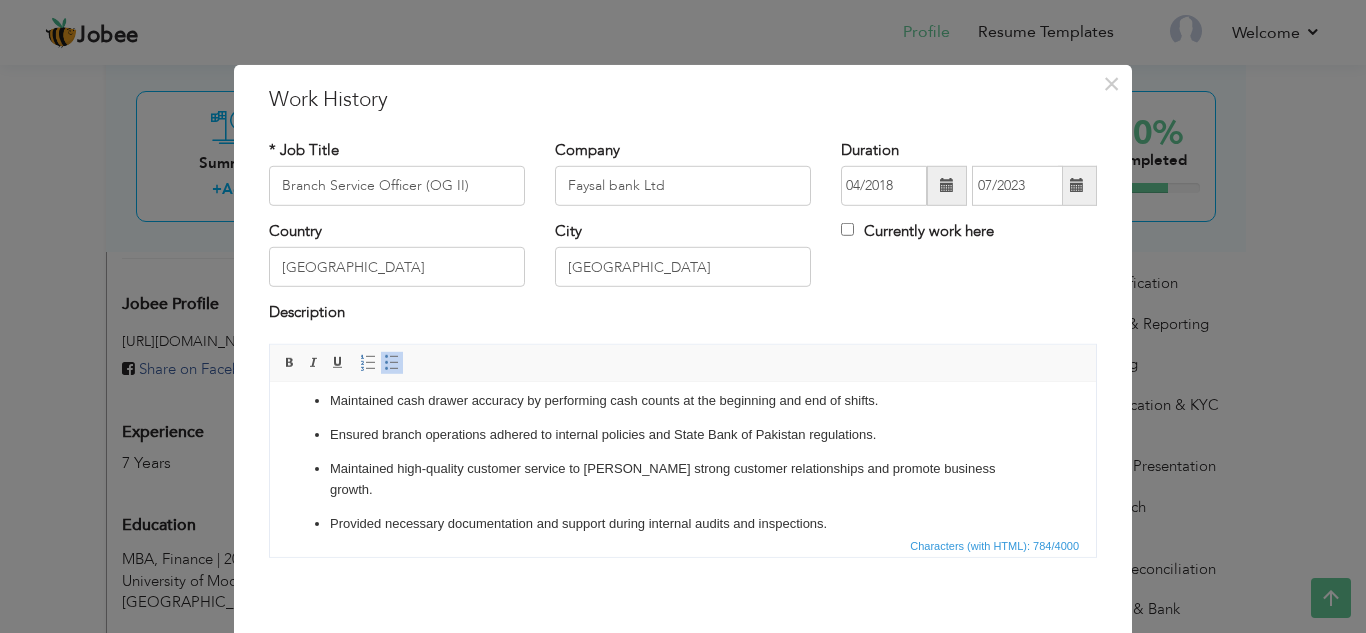 scroll, scrollTop: 114, scrollLeft: 0, axis: vertical 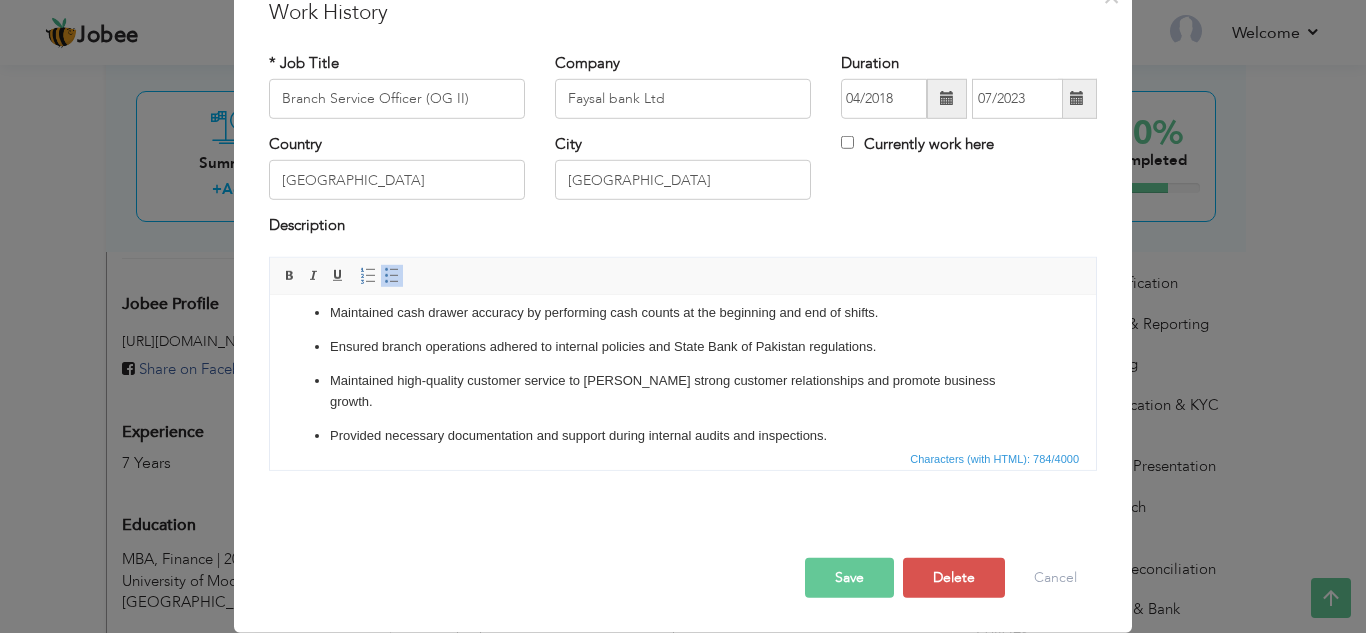 click on "Save" at bounding box center [849, 578] 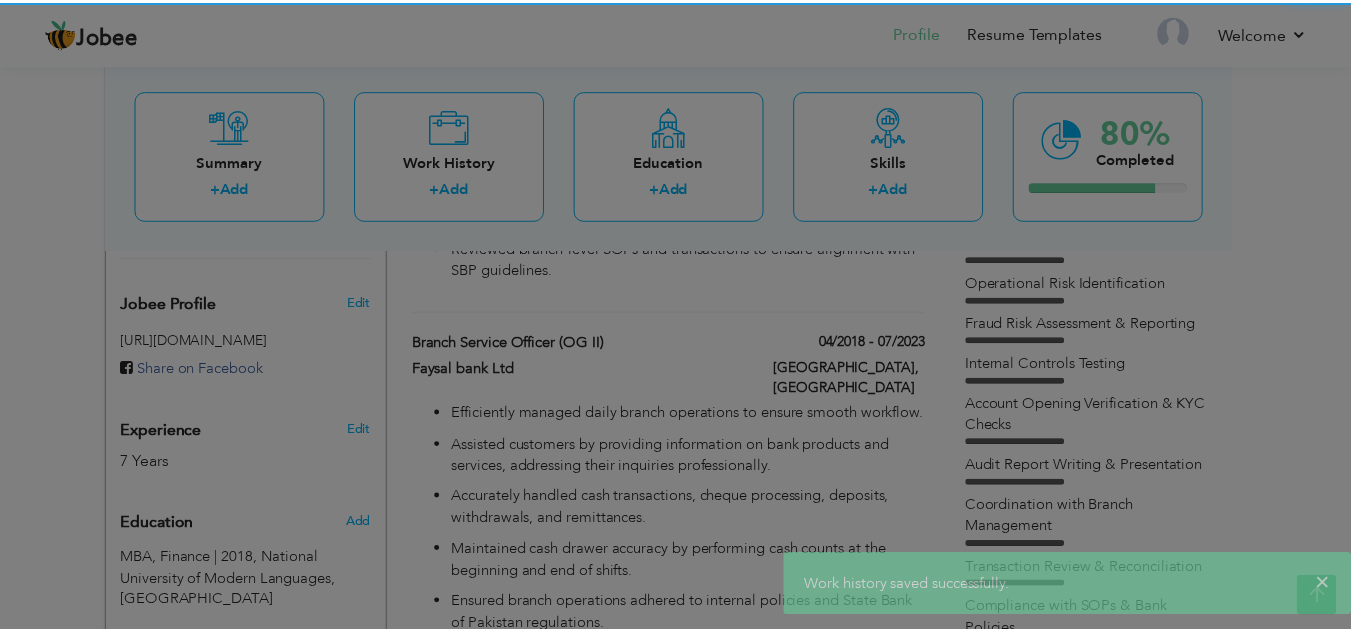 scroll, scrollTop: 0, scrollLeft: 0, axis: both 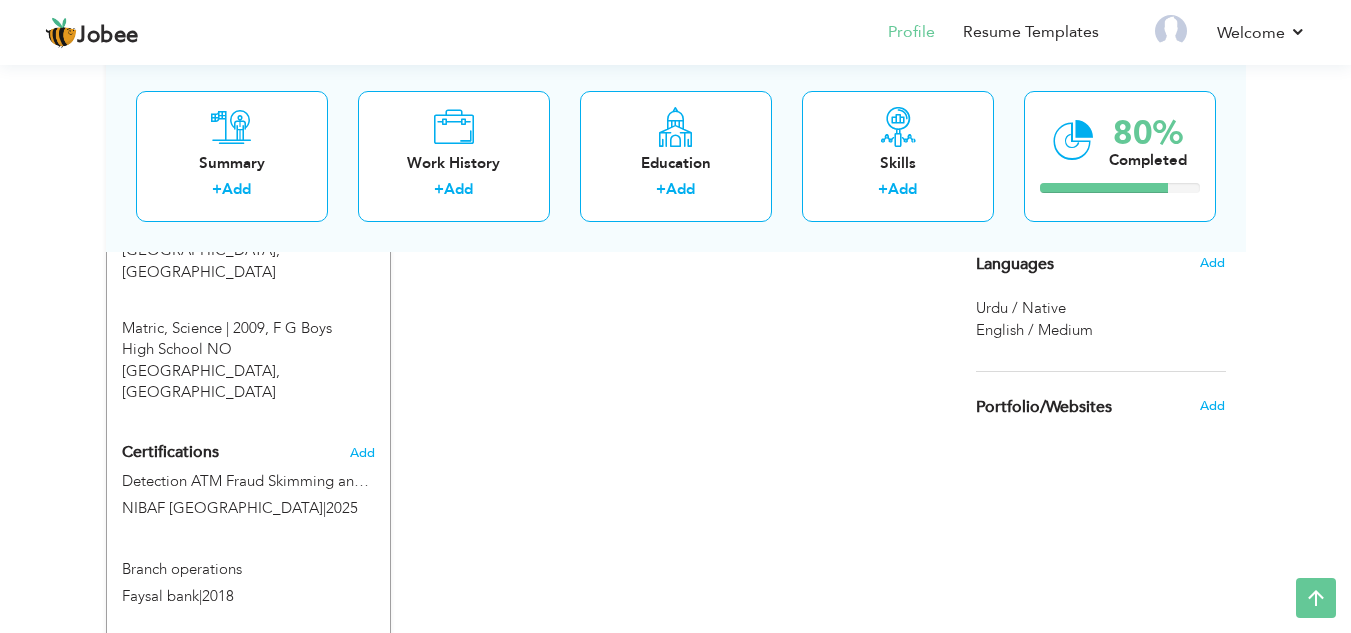 drag, startPoint x: 1324, startPoint y: 456, endPoint x: 1315, endPoint y: 523, distance: 67.601776 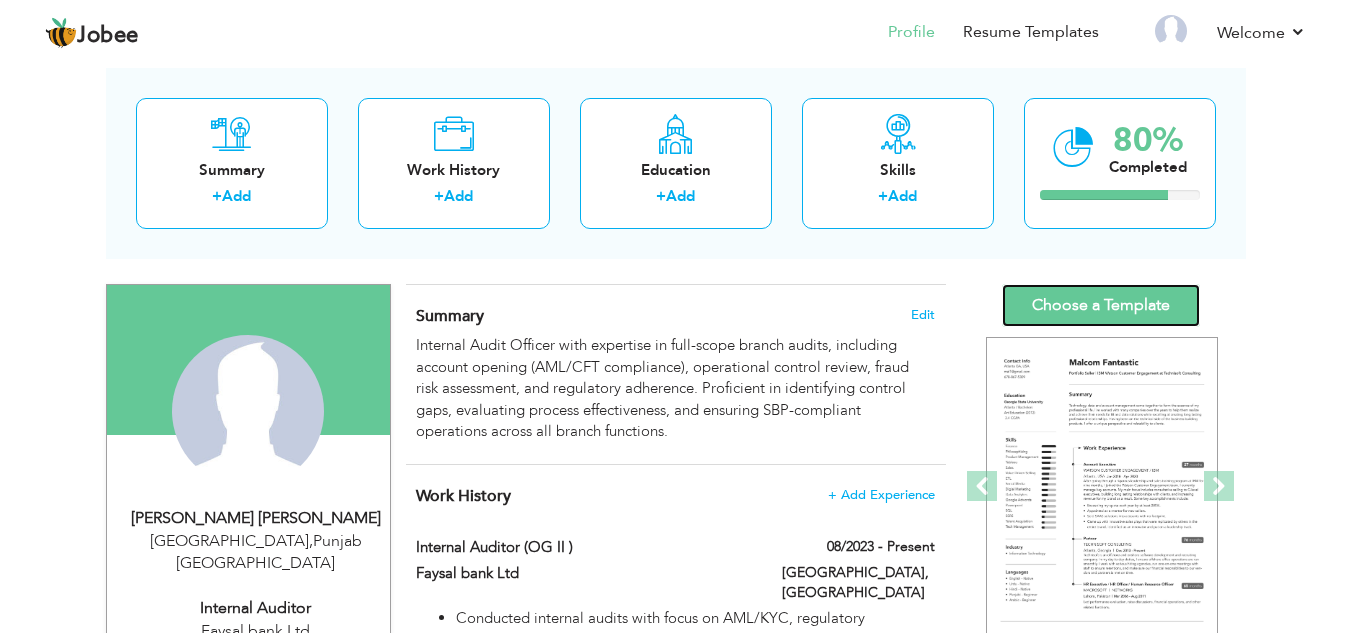 click on "Choose a Template" at bounding box center (1101, 305) 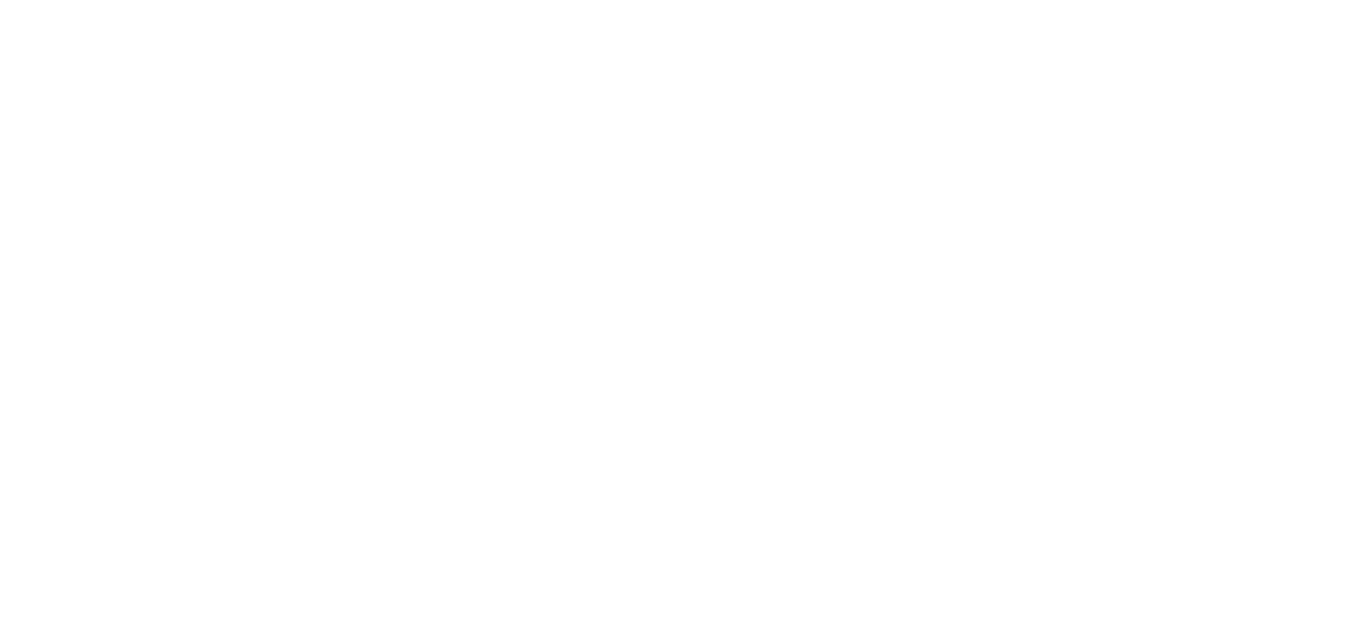 scroll, scrollTop: 0, scrollLeft: 0, axis: both 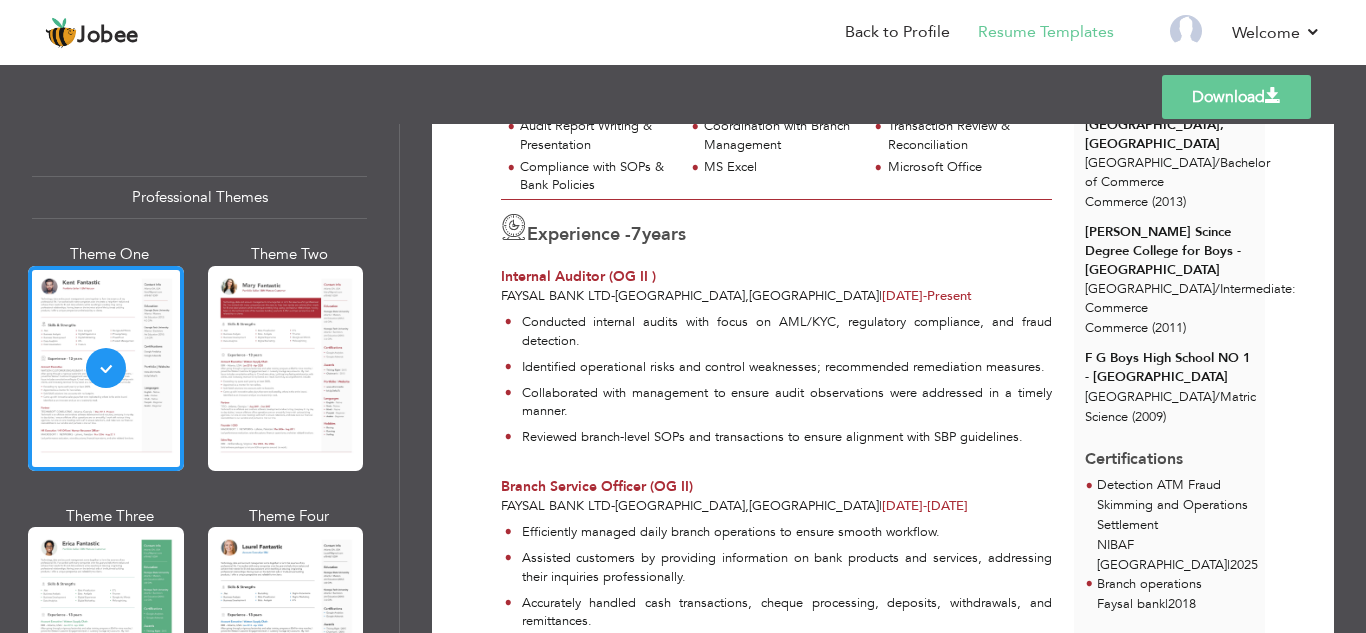 click on "Download" at bounding box center (1236, 97) 